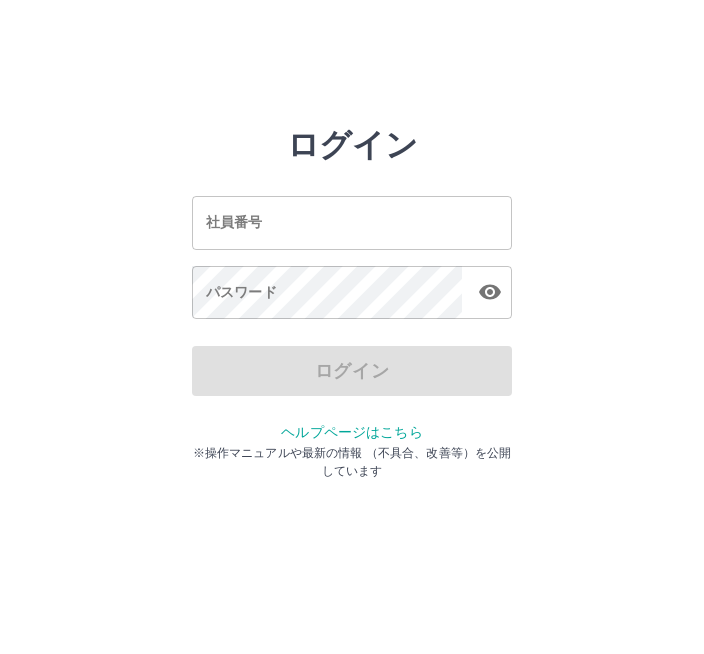 scroll, scrollTop: 0, scrollLeft: 0, axis: both 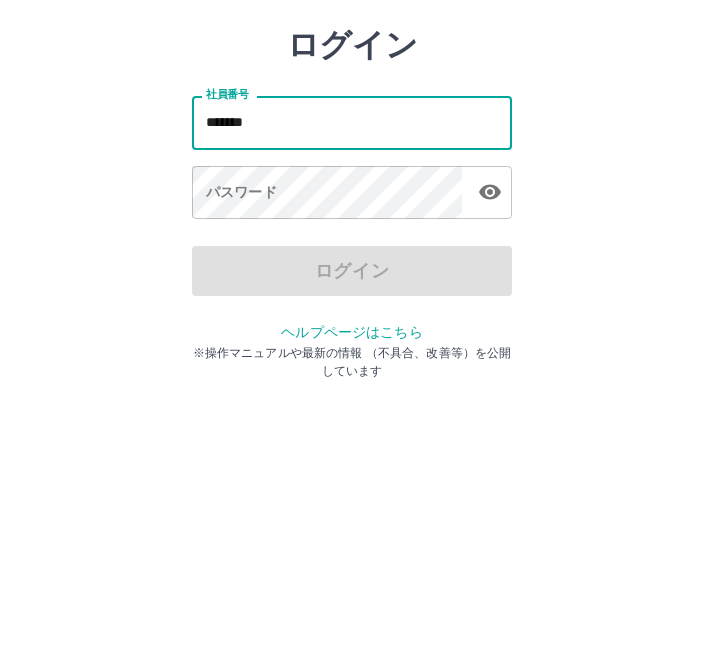 type on "*******" 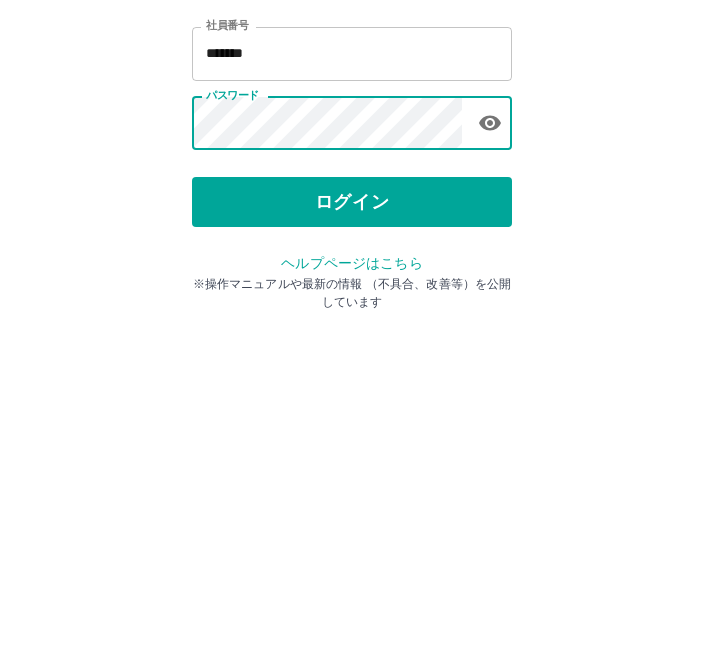 click on "ログイン" at bounding box center [352, 371] 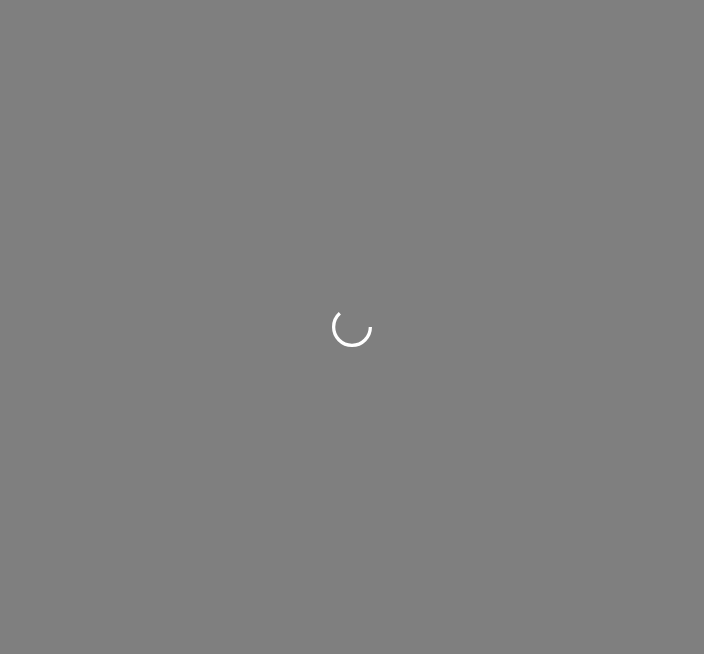 scroll, scrollTop: 0, scrollLeft: 0, axis: both 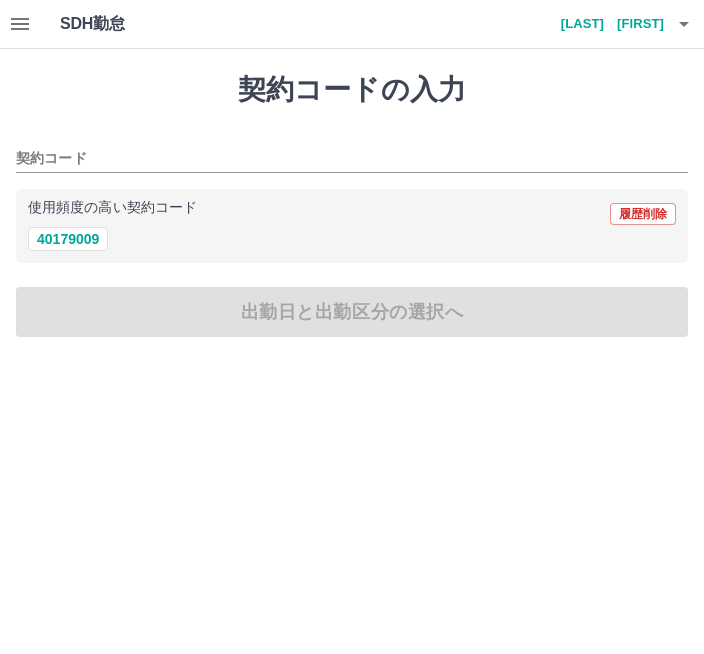 click on "40179009" at bounding box center [68, 239] 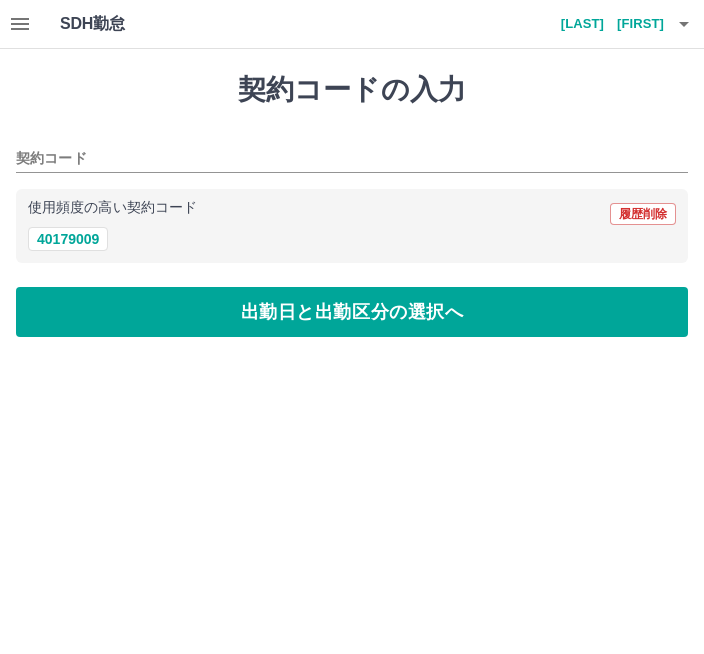 type on "********" 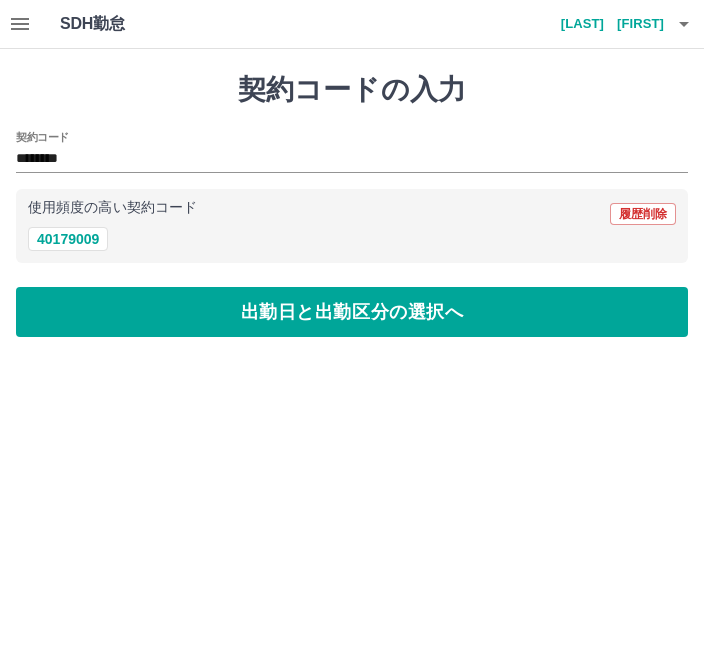 click on "出勤日と出勤区分の選択へ" at bounding box center (352, 312) 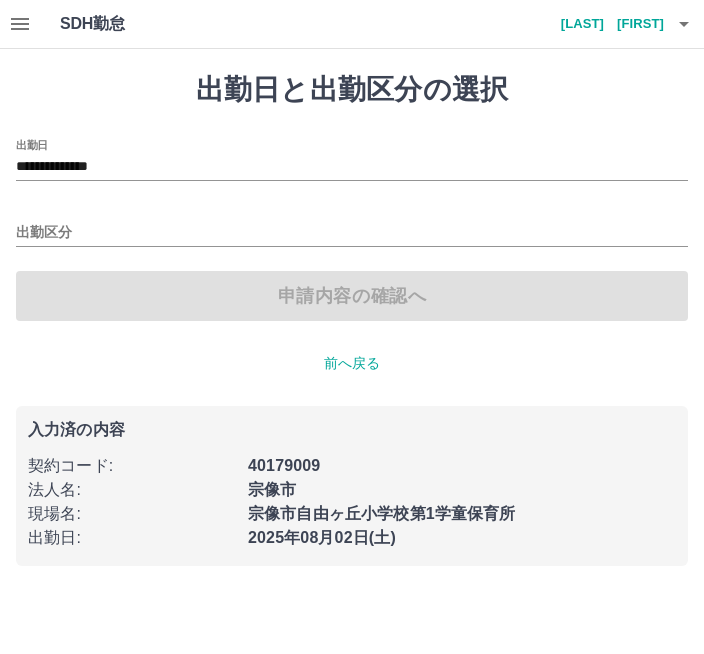 click on "出勤区分" at bounding box center [352, 233] 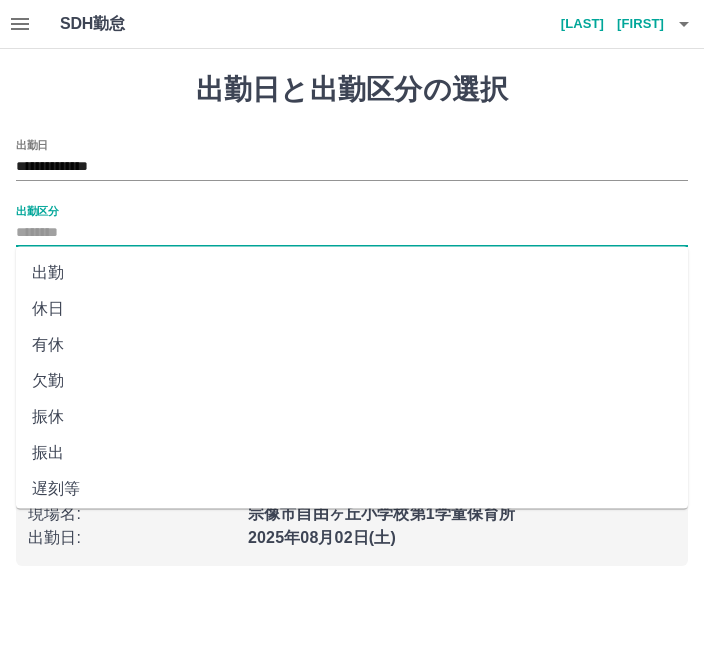 click on "出勤" at bounding box center [352, 273] 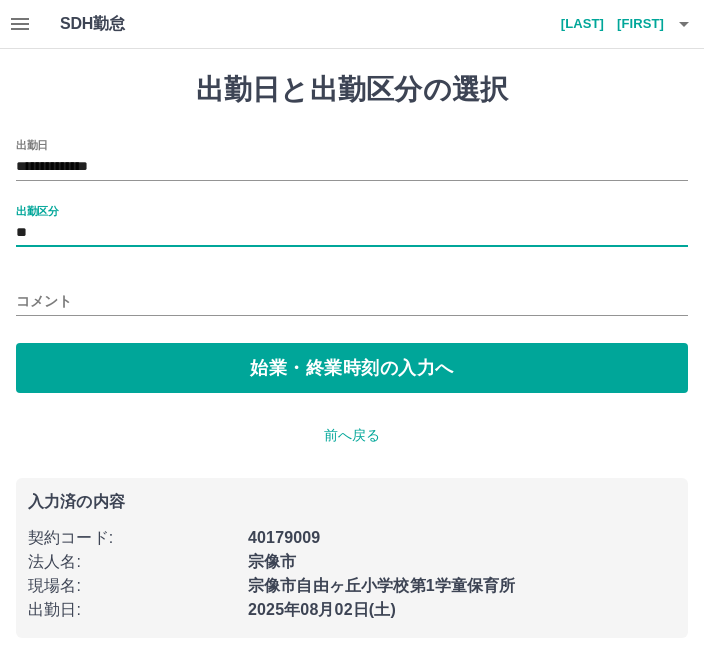 click on "始業・終業時刻の入力へ" at bounding box center [352, 368] 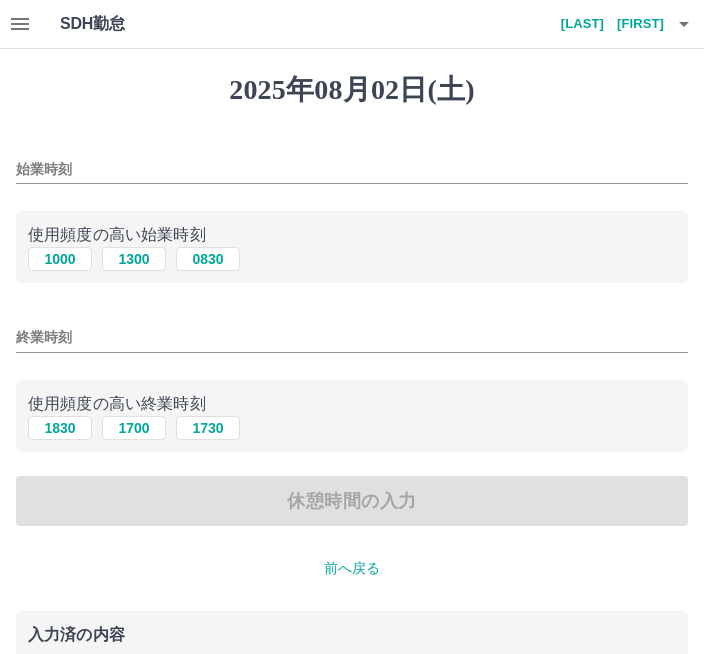 click on "始業時刻" at bounding box center [352, 169] 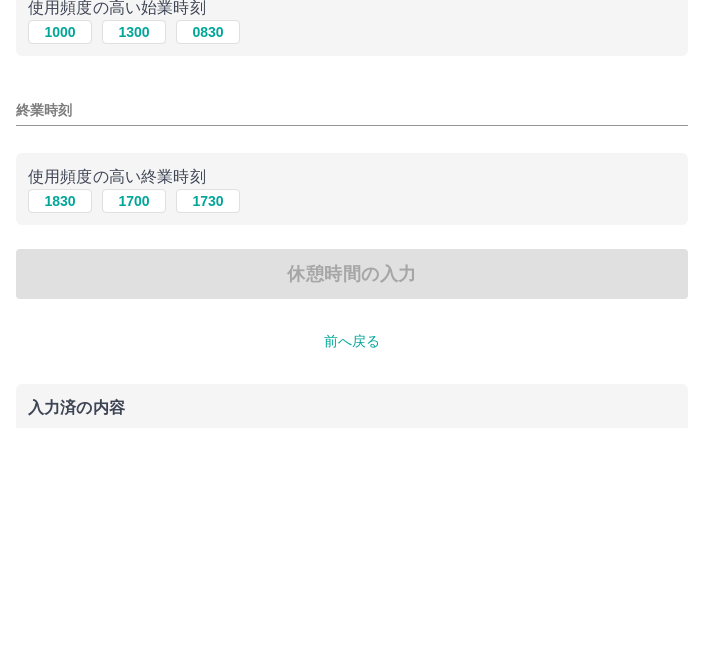 type on "****" 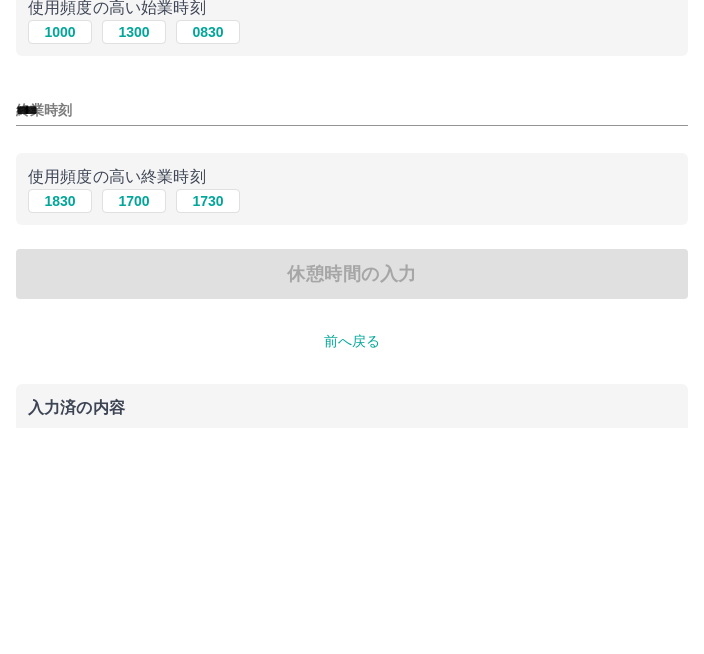 scroll, scrollTop: 98, scrollLeft: 0, axis: vertical 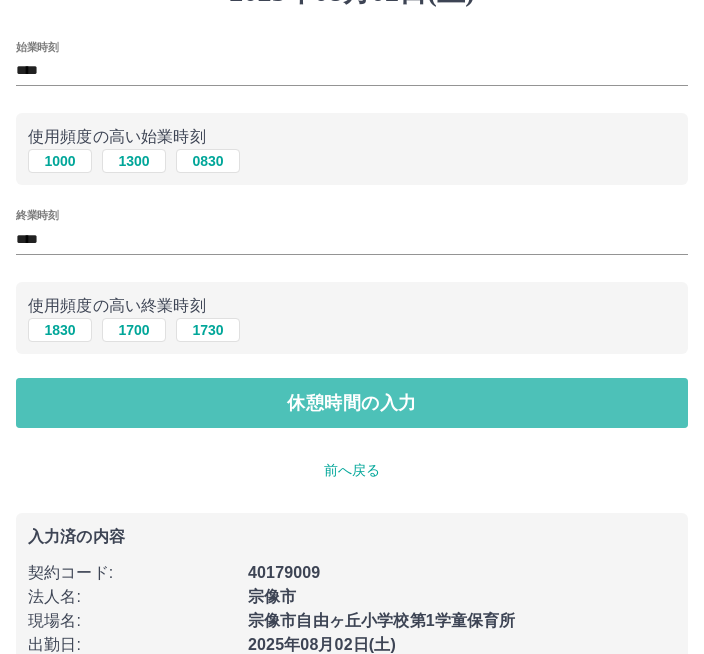 click on "休憩時間の入力" at bounding box center [352, 403] 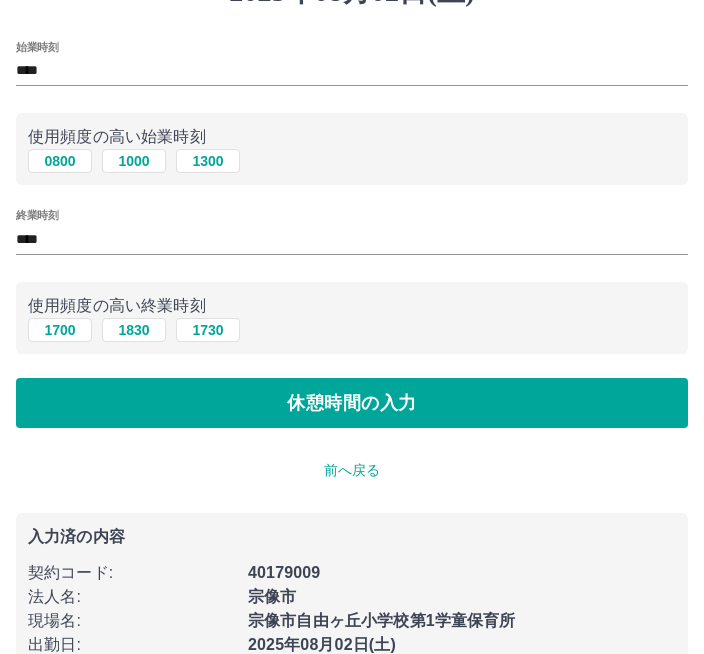 scroll, scrollTop: 1, scrollLeft: 0, axis: vertical 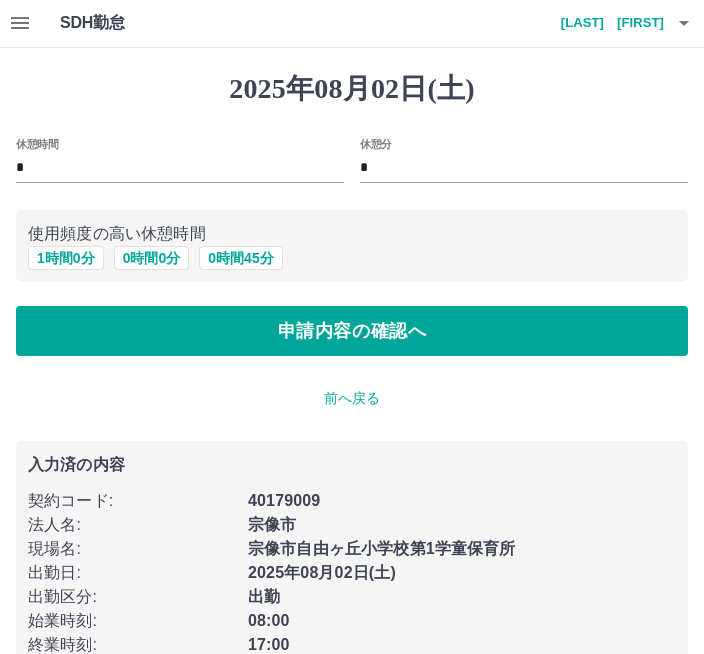 click on "1 時間 0 分" at bounding box center (66, 258) 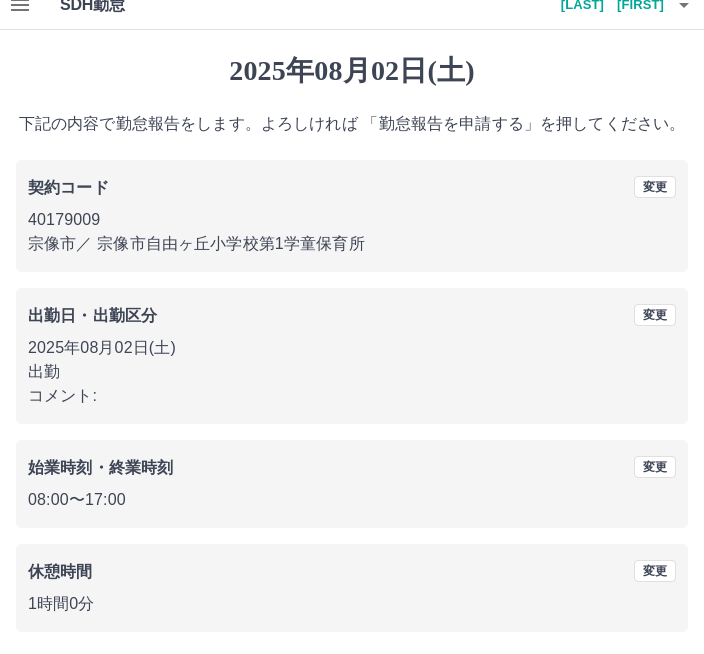 scroll, scrollTop: 25, scrollLeft: 0, axis: vertical 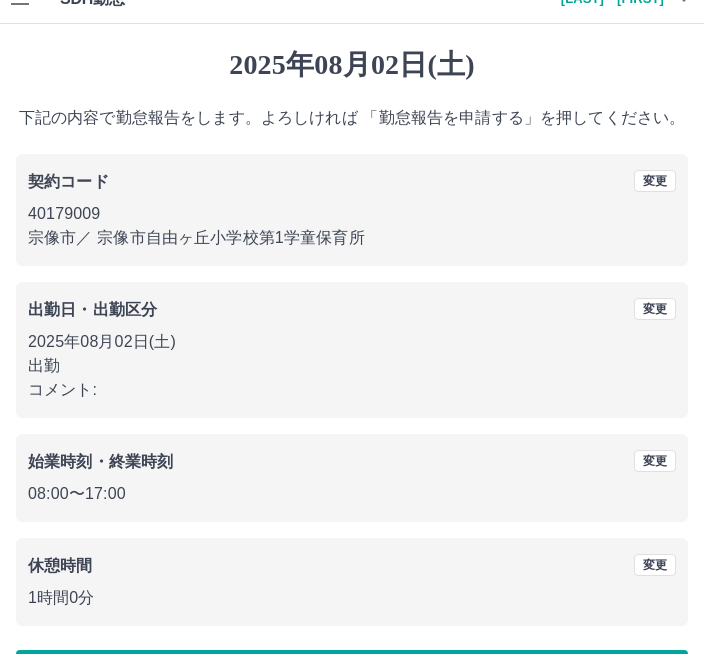 click on "勤怠報告を申請する" at bounding box center (352, 675) 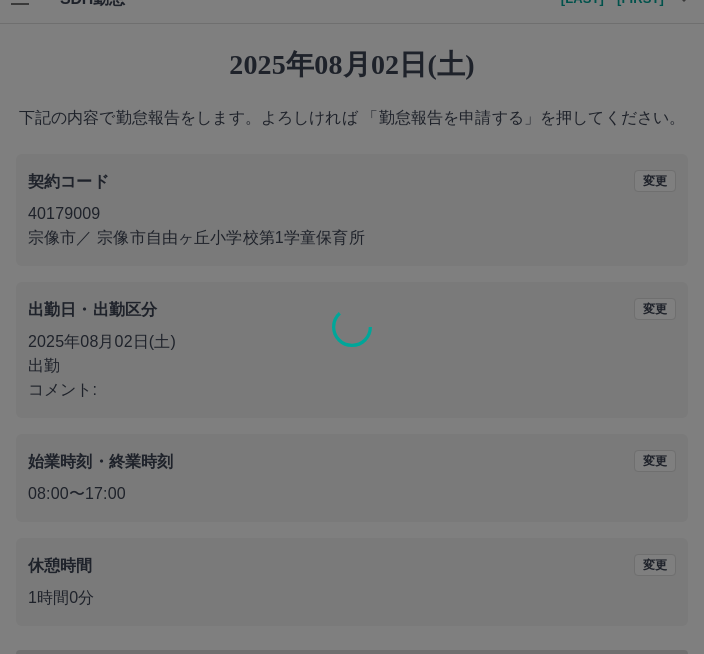 scroll, scrollTop: 0, scrollLeft: 0, axis: both 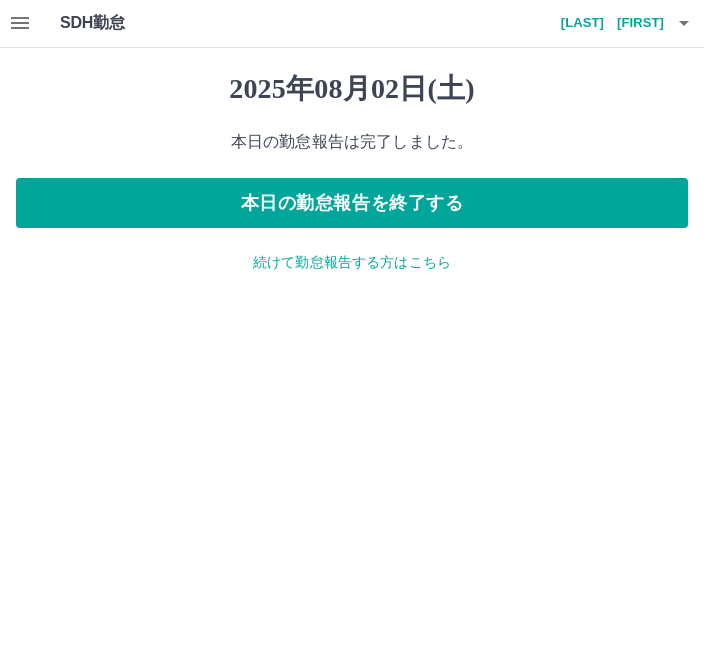 click 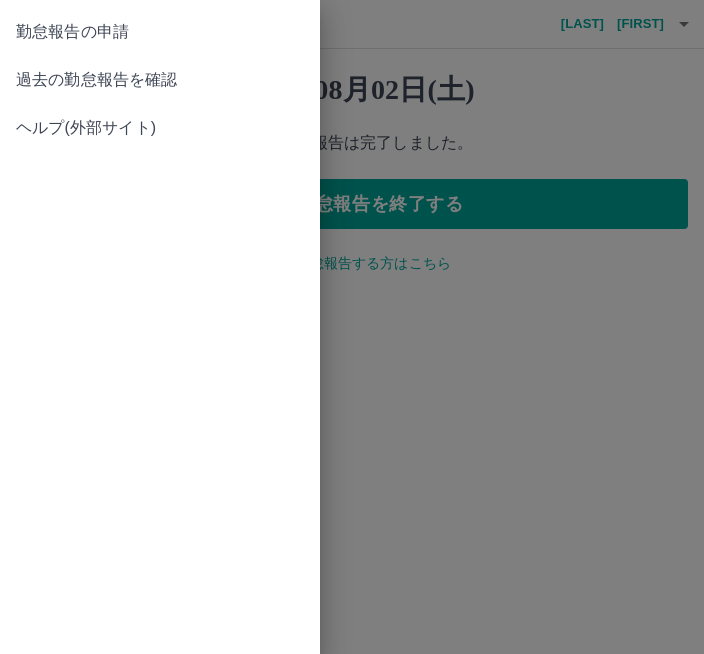 click on "勤怠報告の申請" at bounding box center (160, 32) 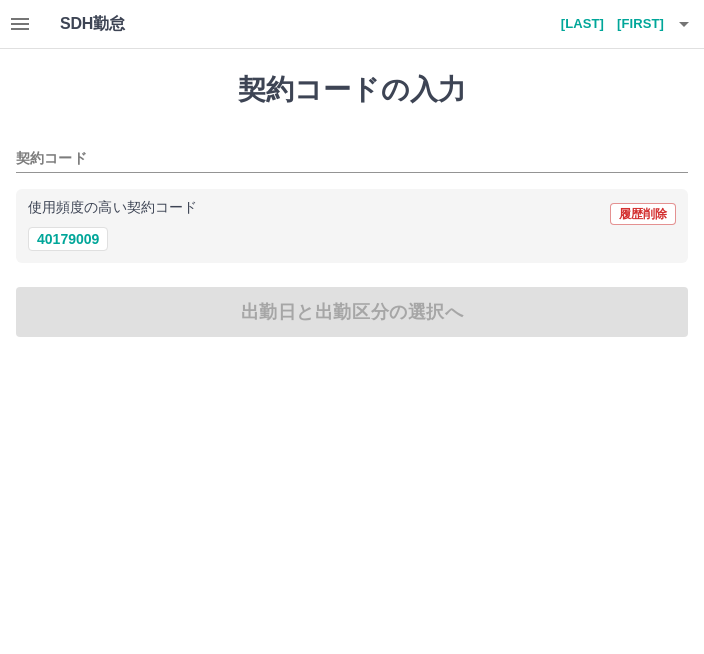 click on "40179009" at bounding box center (68, 239) 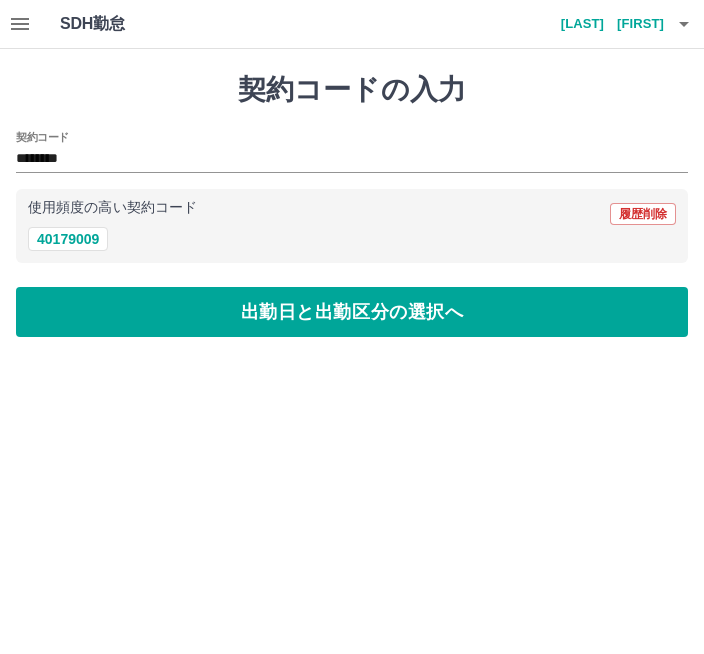 click on "出勤日と出勤区分の選択へ" at bounding box center [352, 312] 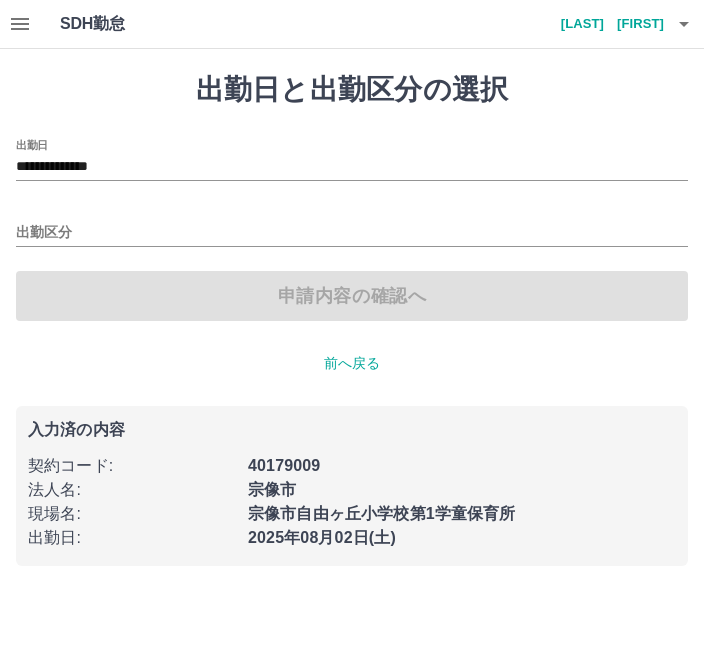 click on "**********" at bounding box center (352, 167) 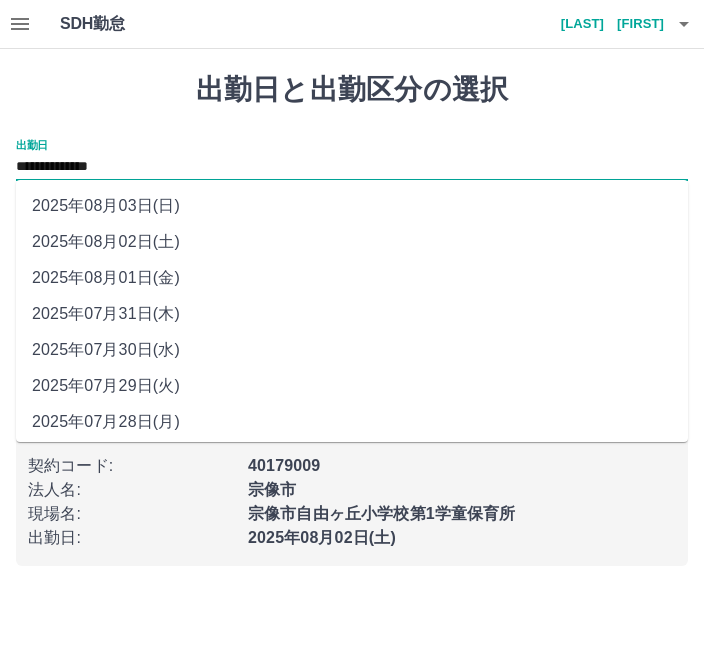 scroll, scrollTop: 0, scrollLeft: 0, axis: both 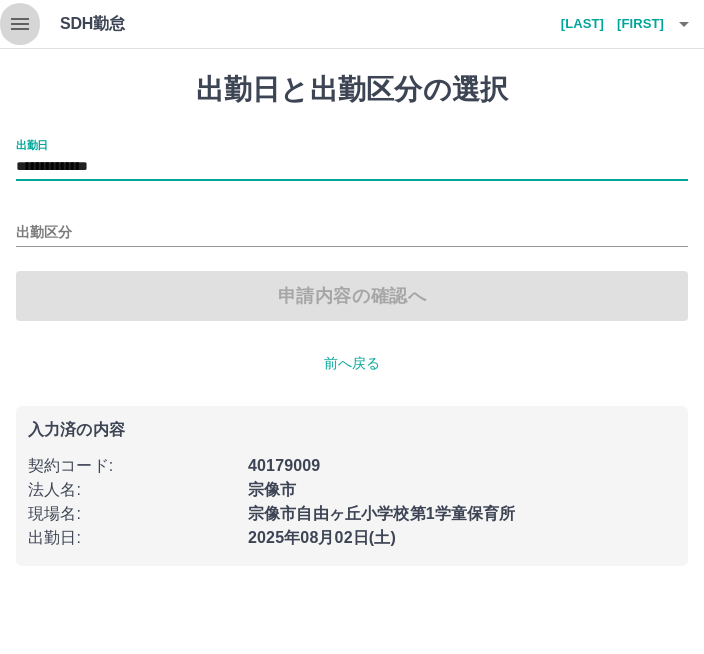 click at bounding box center (20, 24) 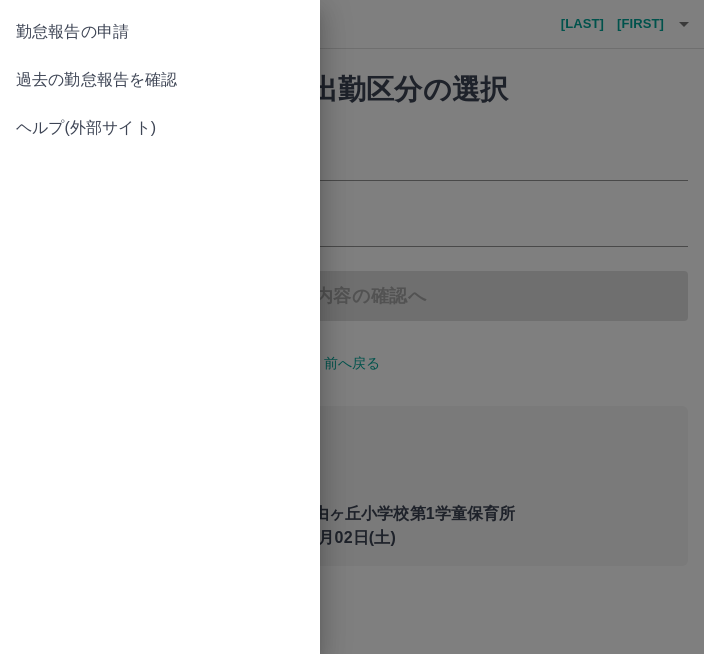 click on "ヘルプ(外部サイト)" at bounding box center (160, 128) 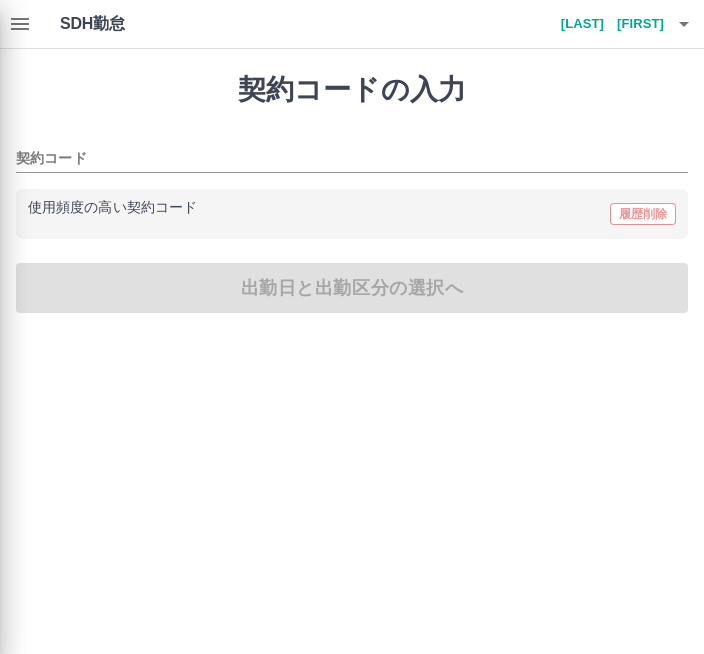 type on "********" 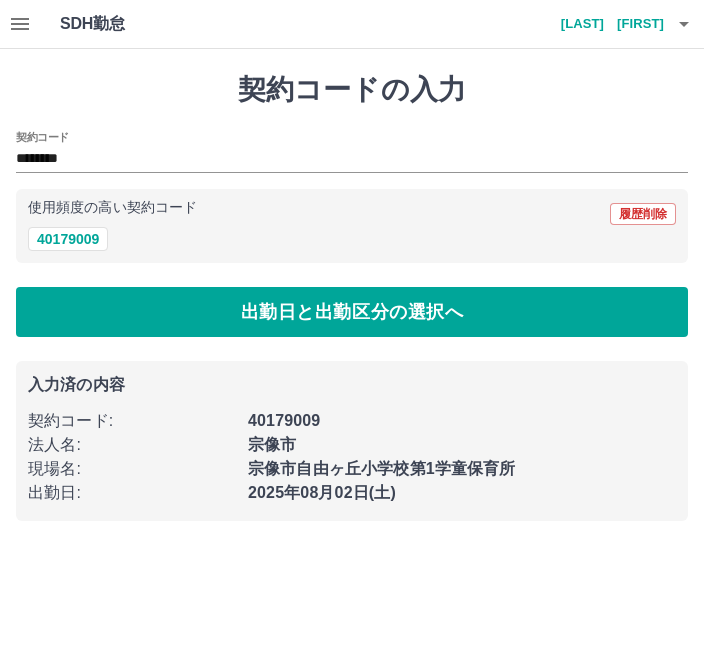 click 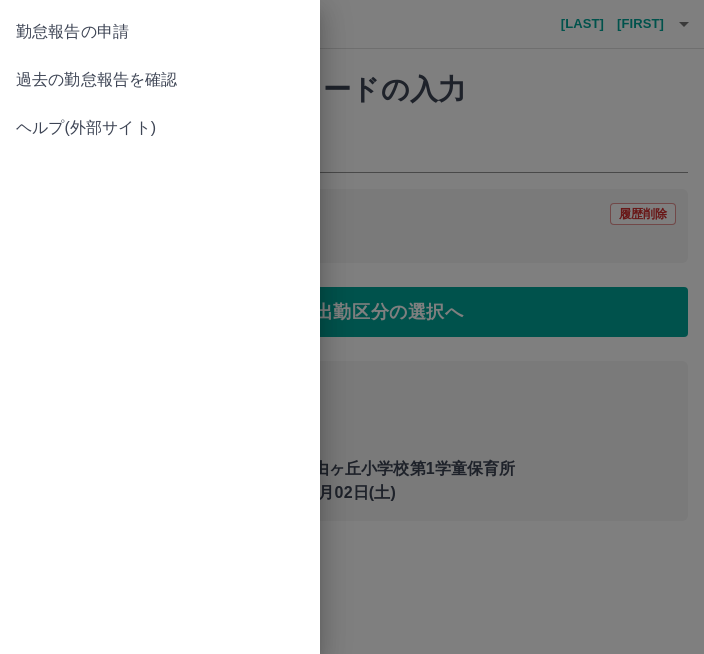 click on "勤怠報告の申請" at bounding box center [160, 32] 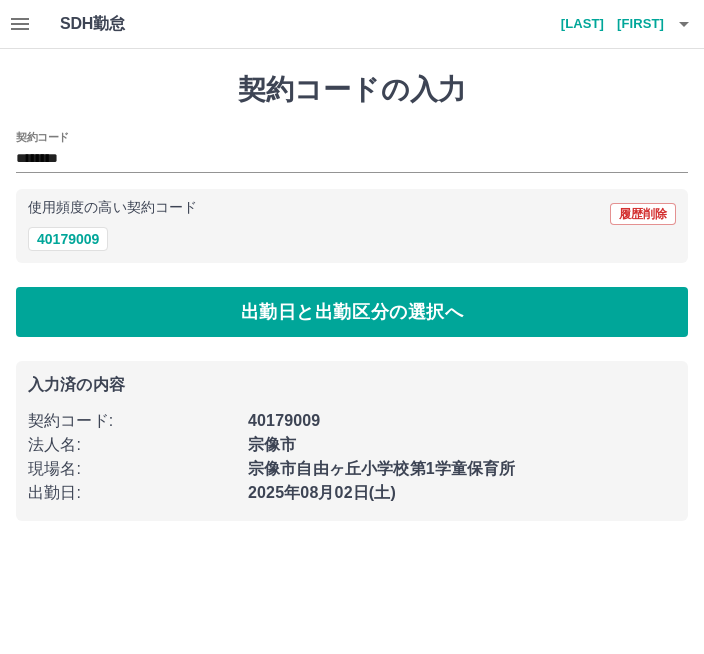 click on "40179009" at bounding box center [68, 239] 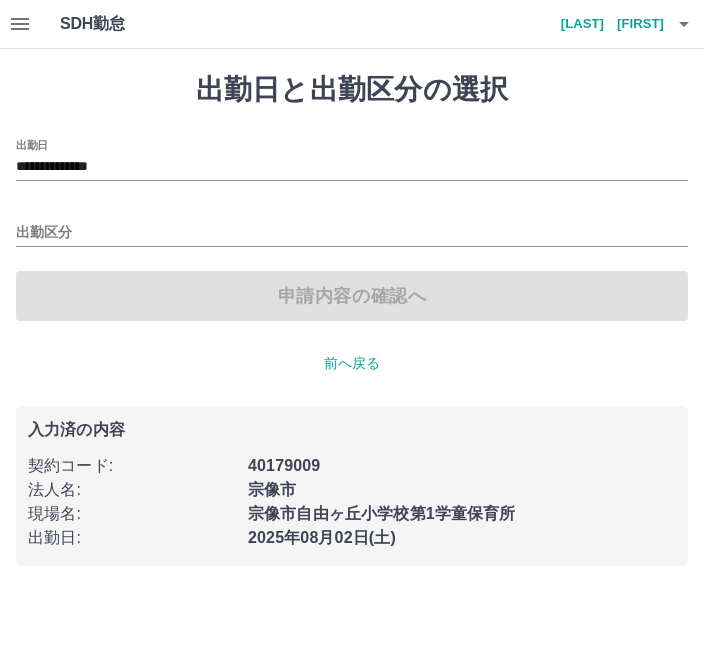 click on "**********" at bounding box center (352, 167) 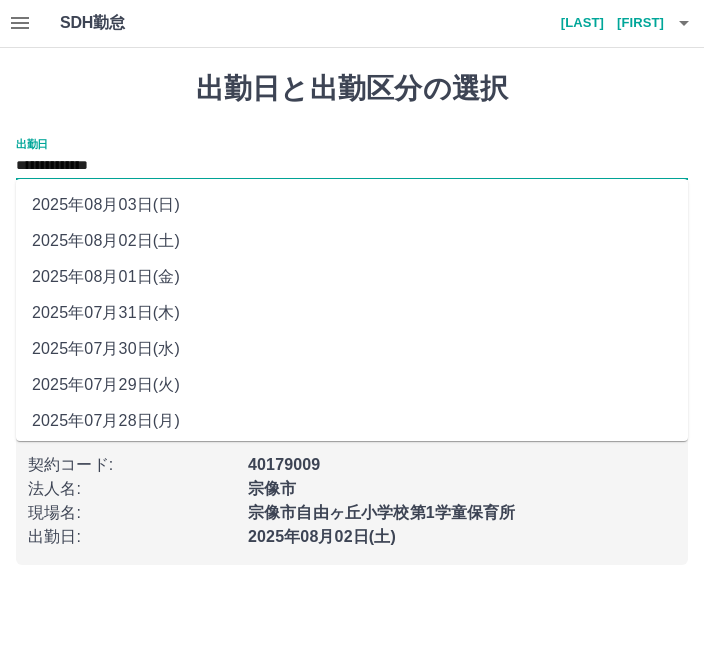scroll, scrollTop: 0, scrollLeft: 0, axis: both 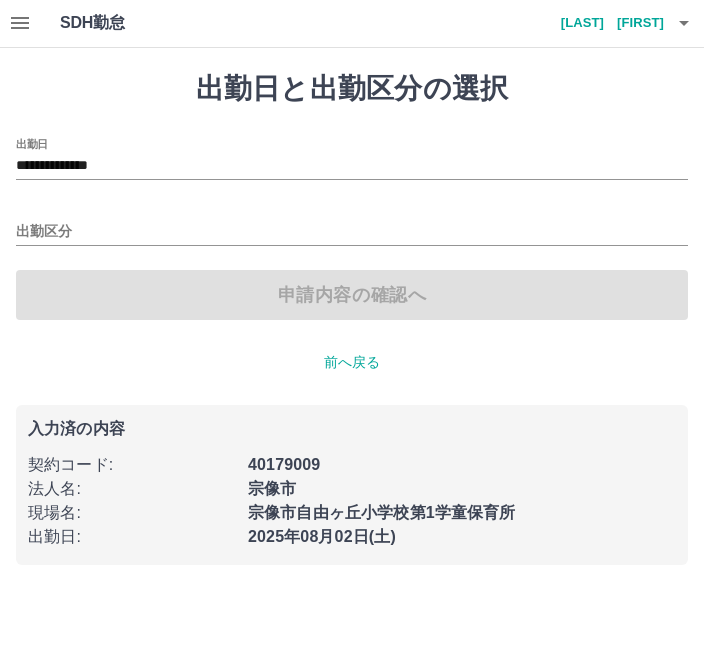 click on "**********" at bounding box center (352, 167) 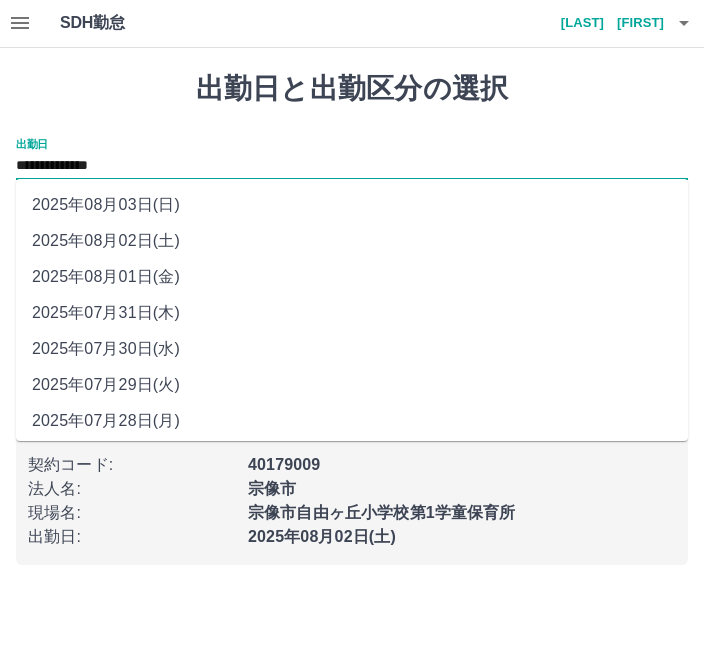 click 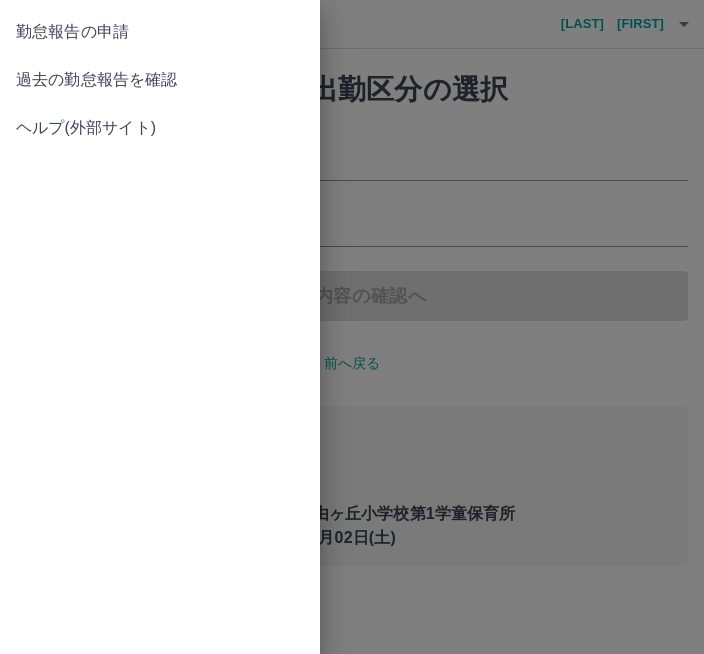 click on "勤怠報告の申請" at bounding box center [160, 32] 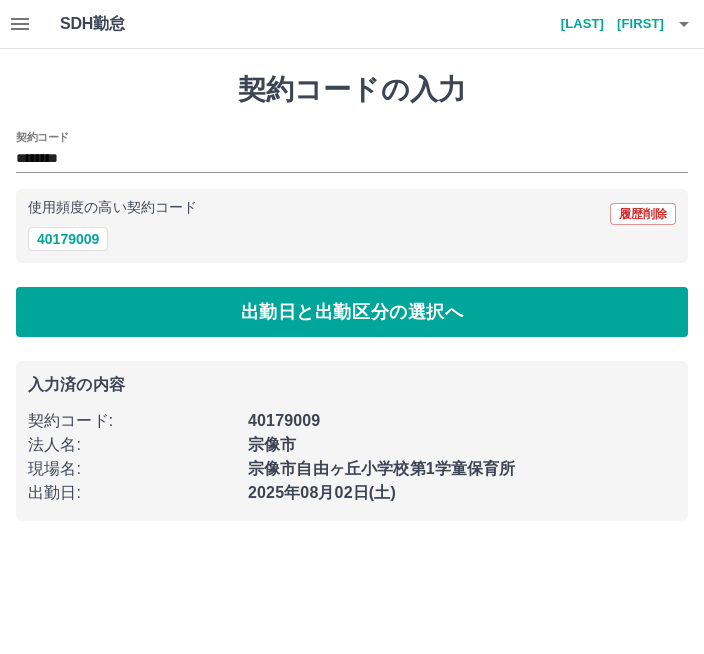 click on "40179009" at bounding box center [68, 239] 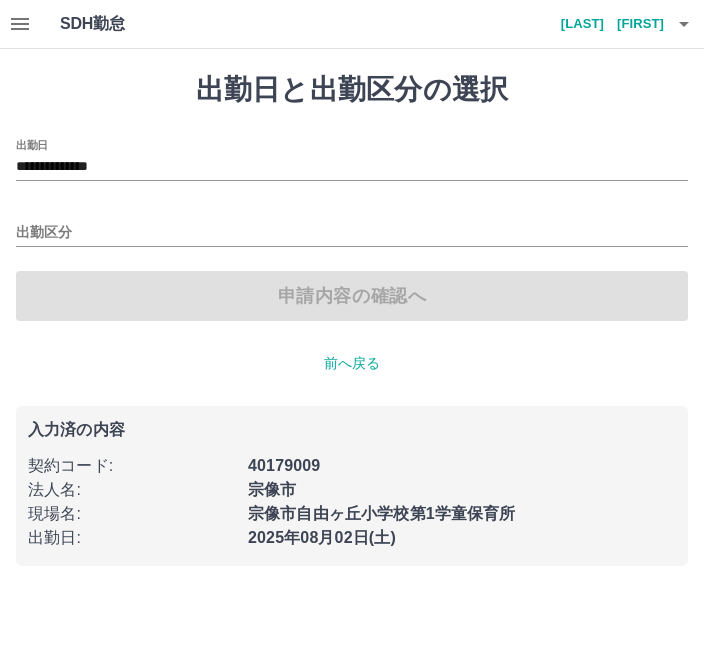 click on "出勤区分" at bounding box center (352, 233) 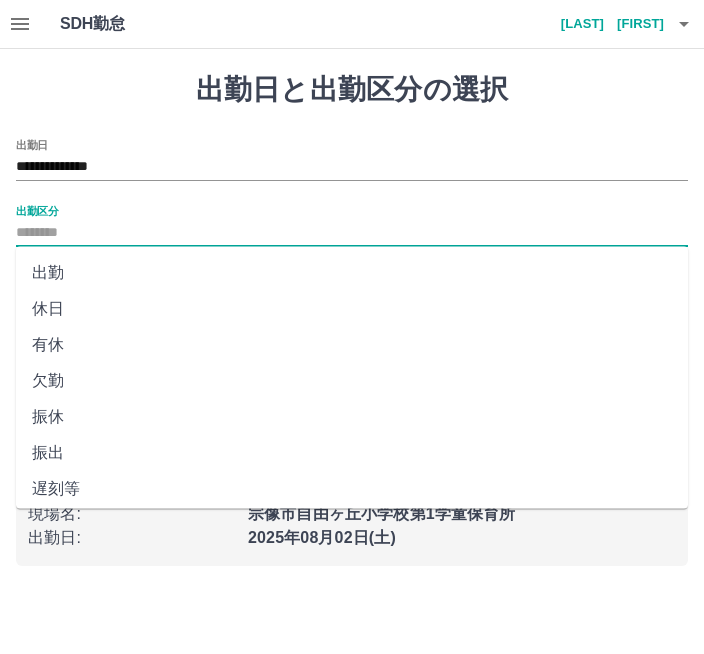 click on "有休" at bounding box center (352, 345) 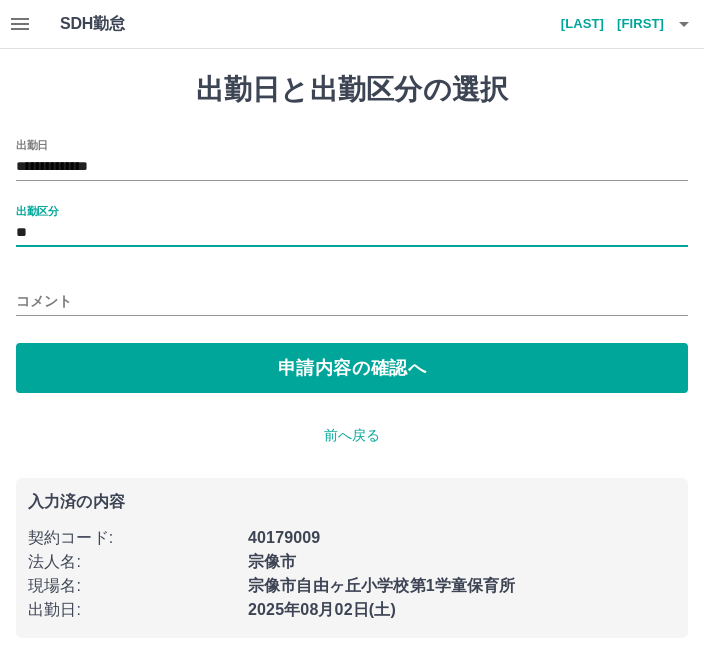 type on "**" 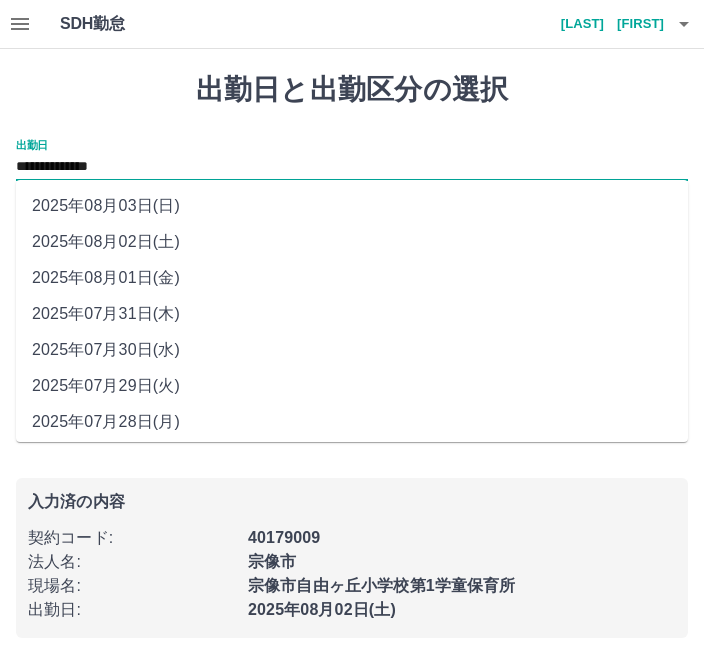 click on "2025年08月03日(日)" at bounding box center [352, 206] 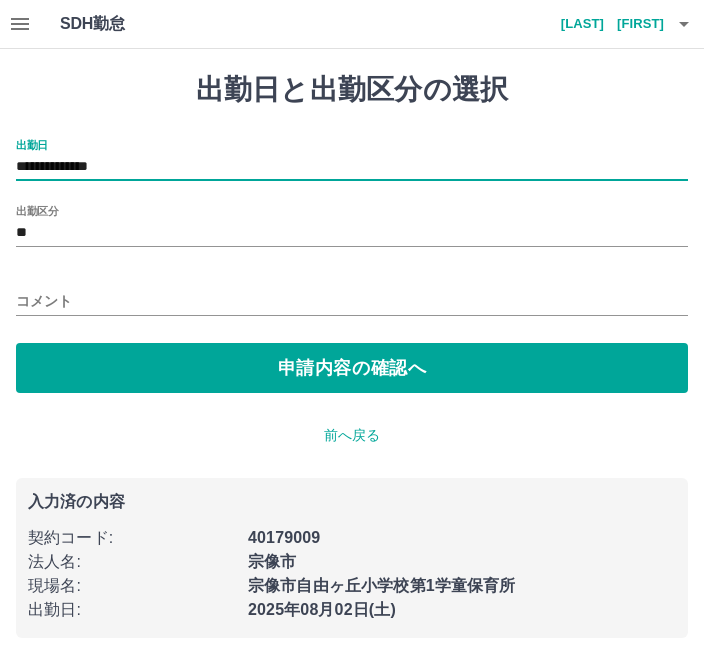 click on "**********" at bounding box center [352, 167] 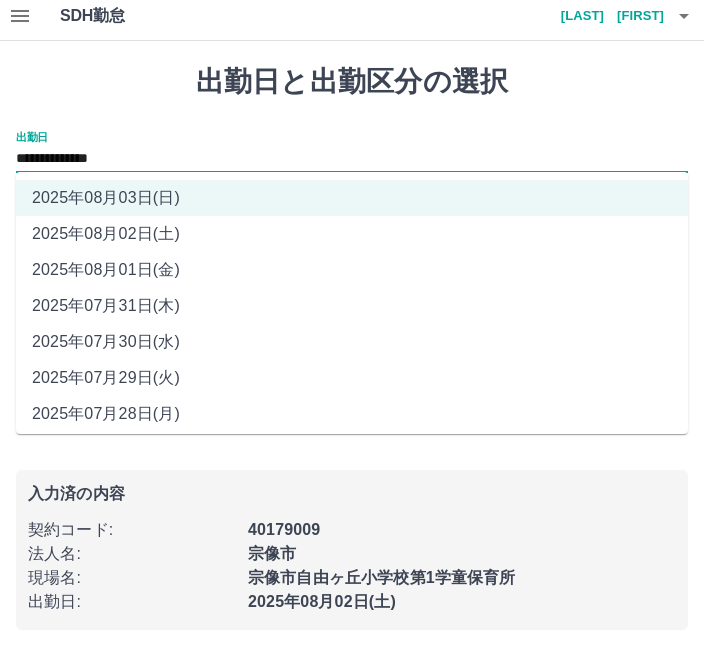 scroll, scrollTop: 0, scrollLeft: 0, axis: both 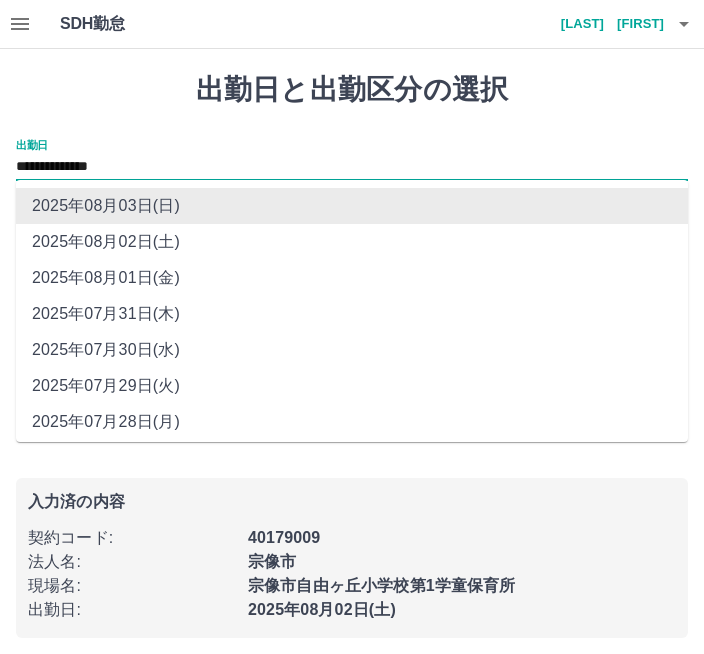 click on "**********" at bounding box center [352, 167] 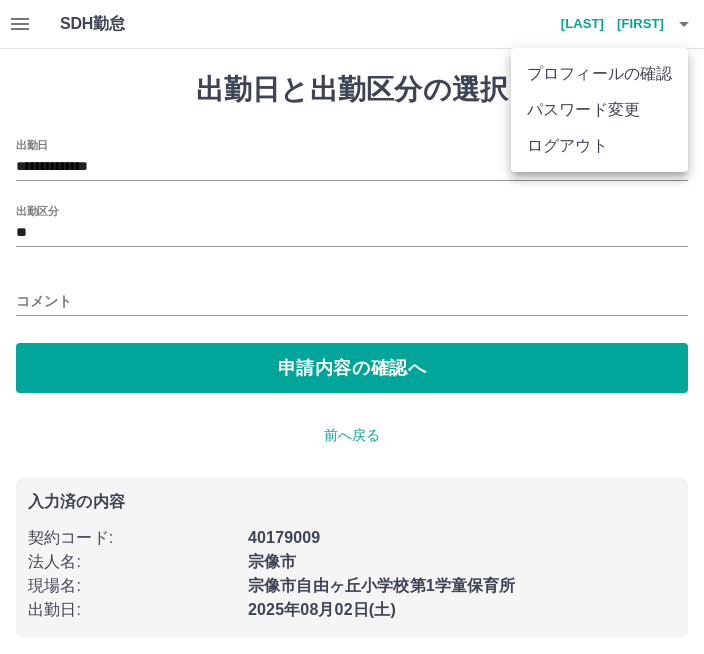 click at bounding box center [352, 327] 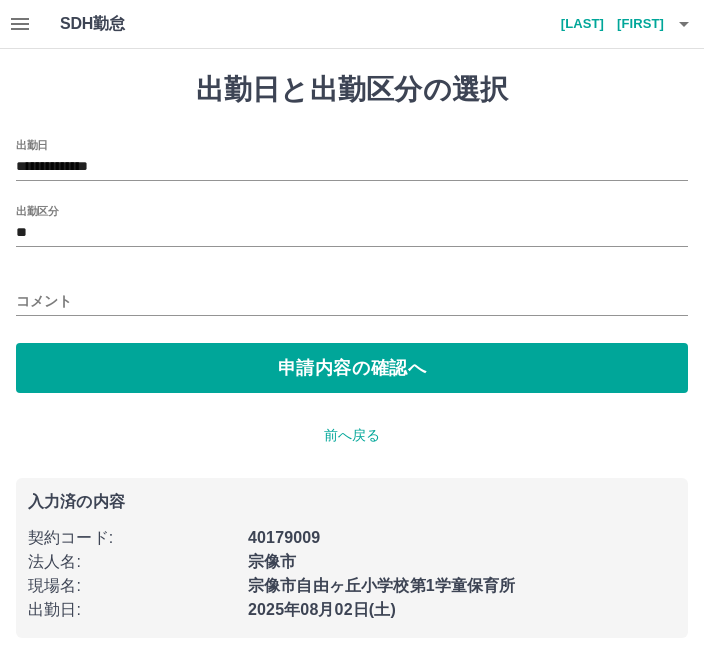 click 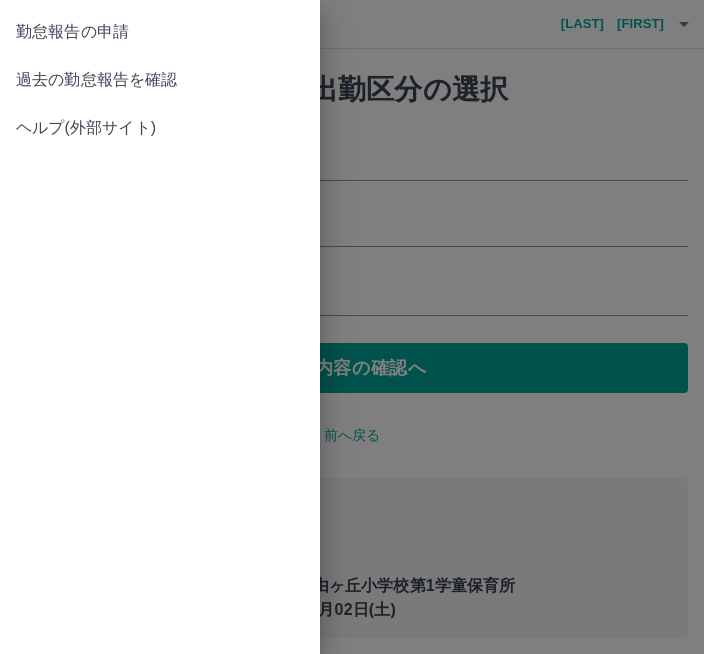 click on "勤怠報告の申請" at bounding box center (160, 32) 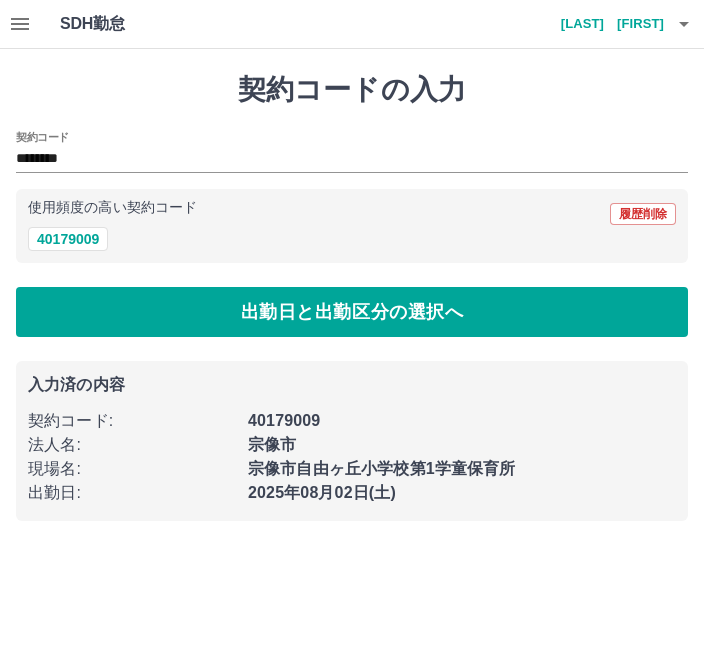 click on "********" at bounding box center [337, 159] 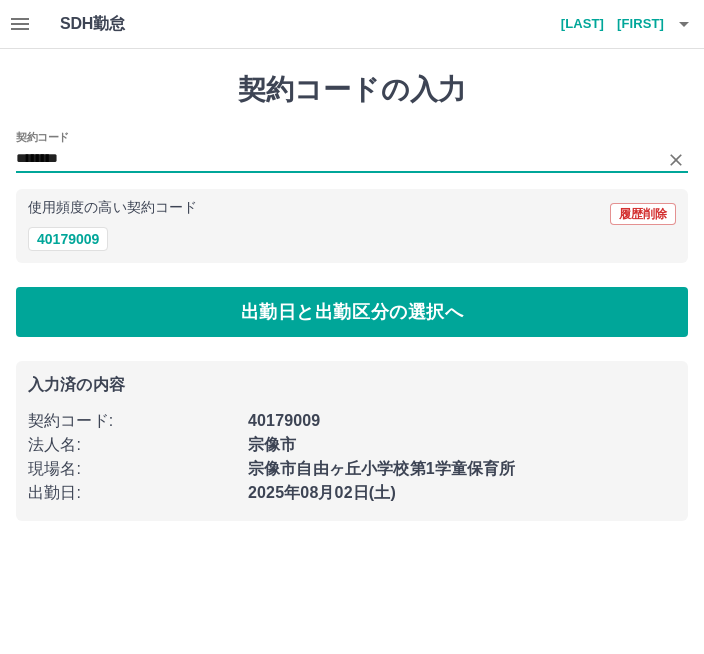 click on "契約コードの入力 契約コード ******** 使用頻度の高い契約コード 履歴削除 40179009 出勤日と出勤区分の選択へ 入力済の内容 契約コード : 40179009 法人名 : [LOCATION] 現場名 : [LOCATION]自由ヶ丘小学校第1学童保育所 出勤日 : [DATE](土)" at bounding box center [352, 297] 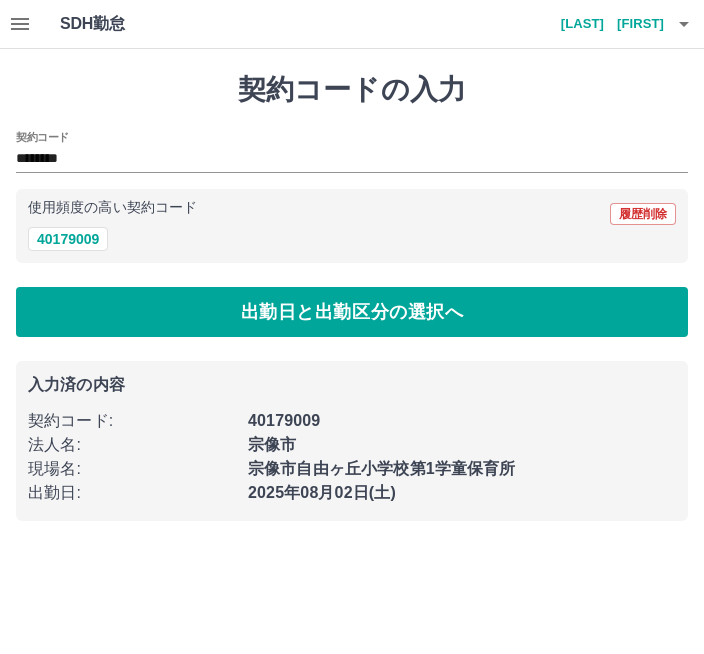click on "40179009" at bounding box center [68, 239] 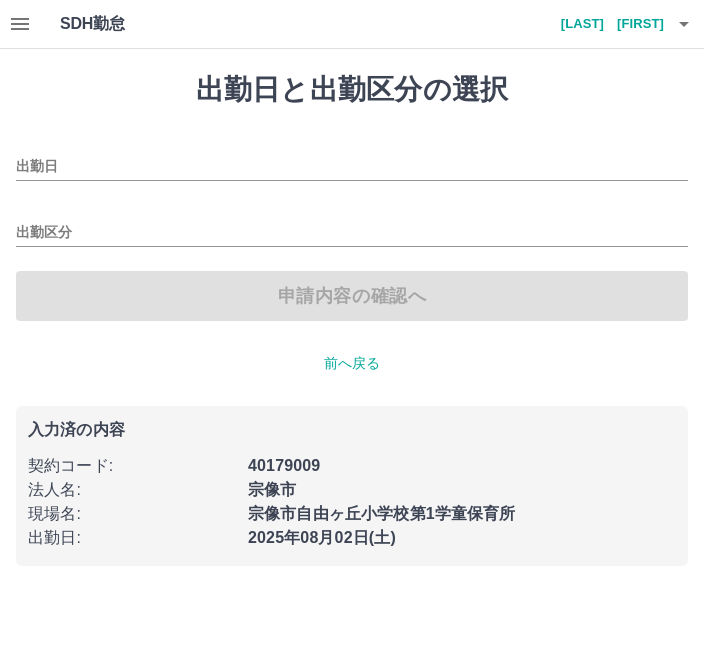 type on "**********" 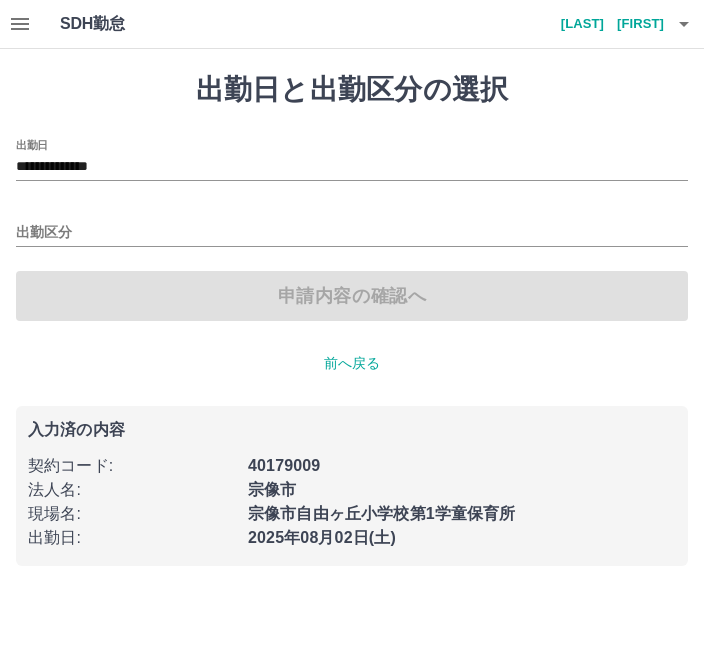 click on "**********" at bounding box center (352, 160) 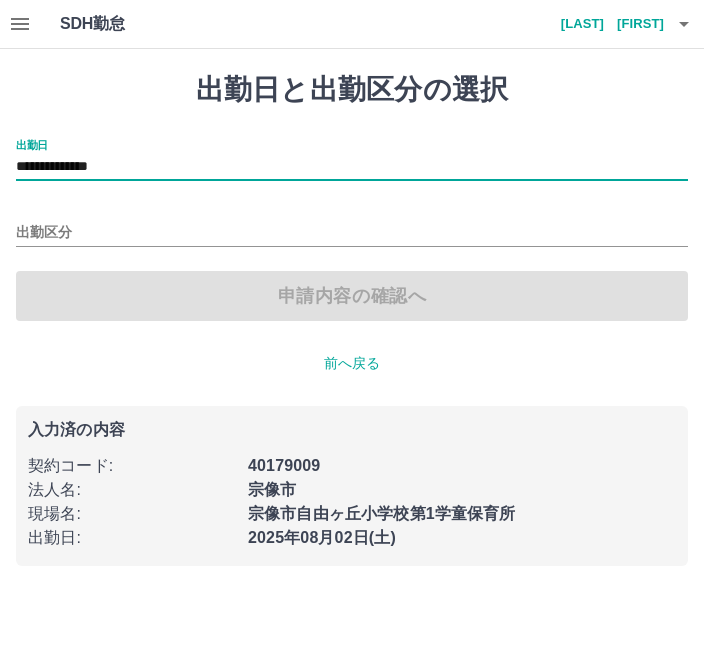 click on "申請内容の確認へ" at bounding box center (352, 296) 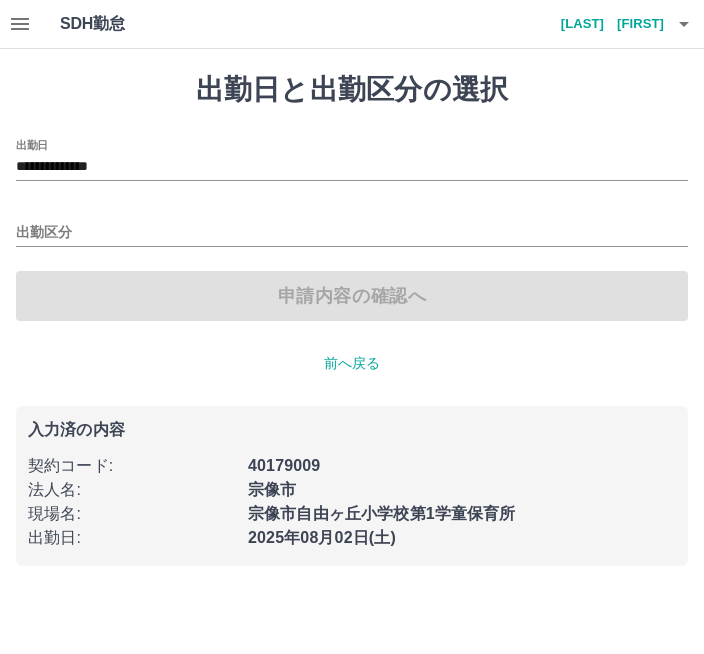 click on "**********" at bounding box center [352, 167] 